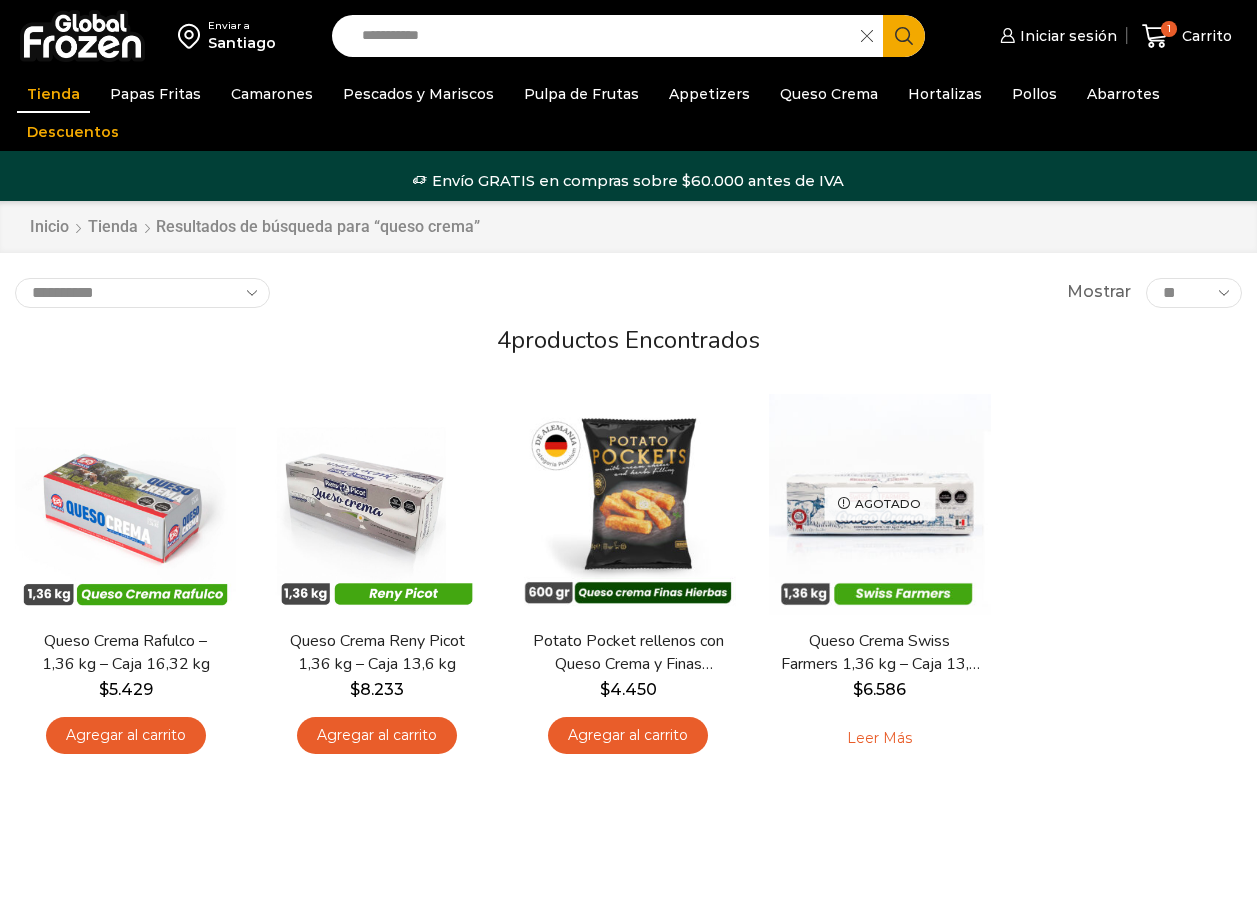 scroll, scrollTop: 0, scrollLeft: 0, axis: both 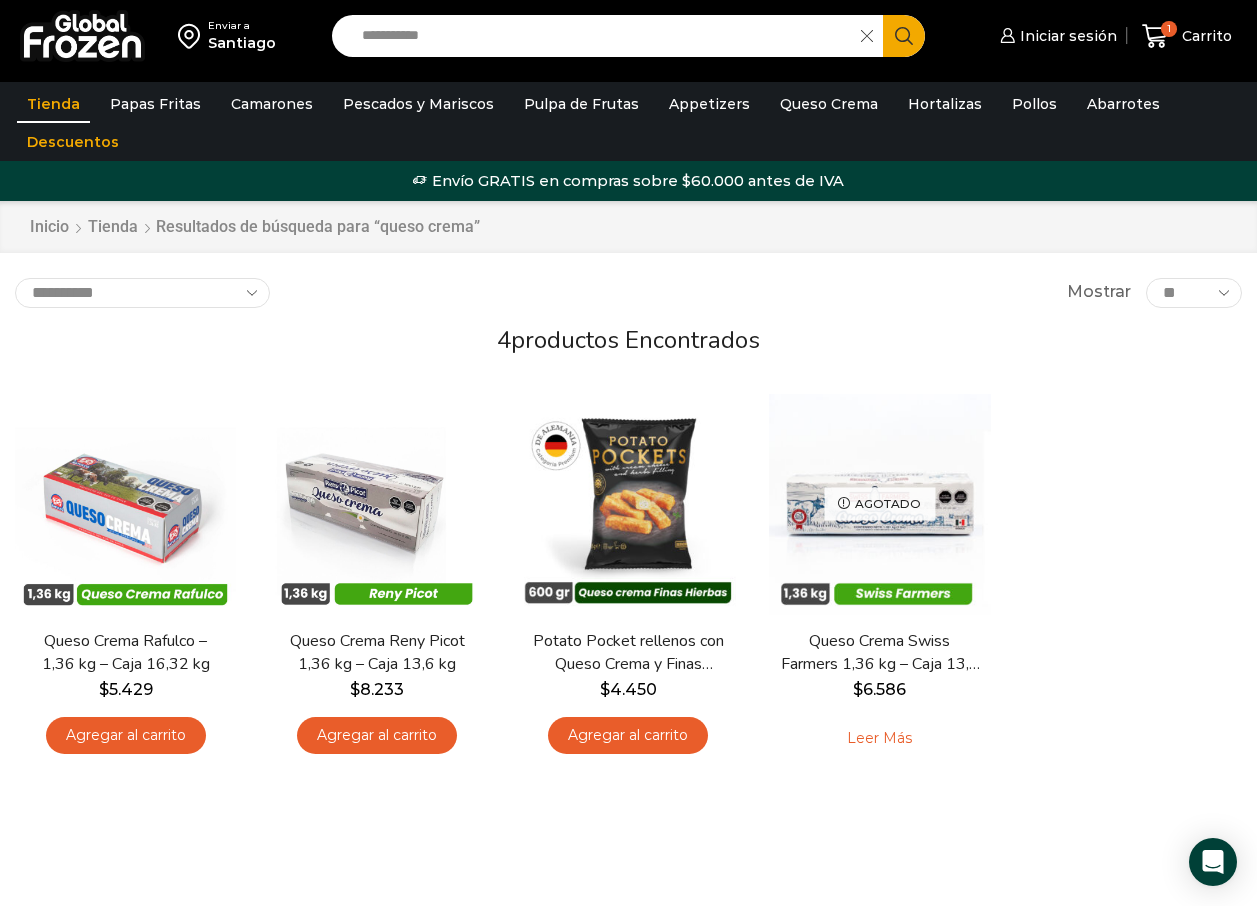 click at bounding box center [867, 36] 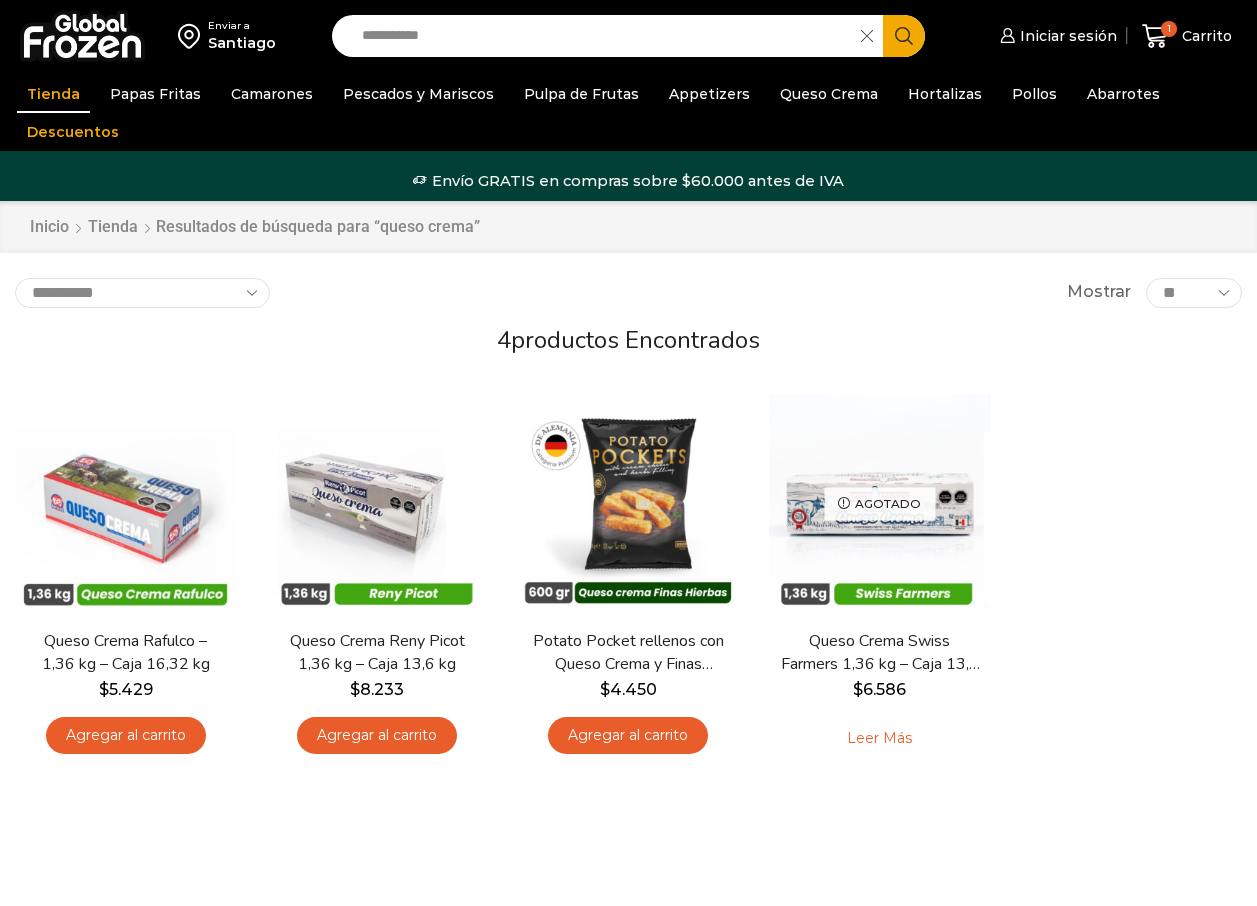 scroll, scrollTop: 0, scrollLeft: 0, axis: both 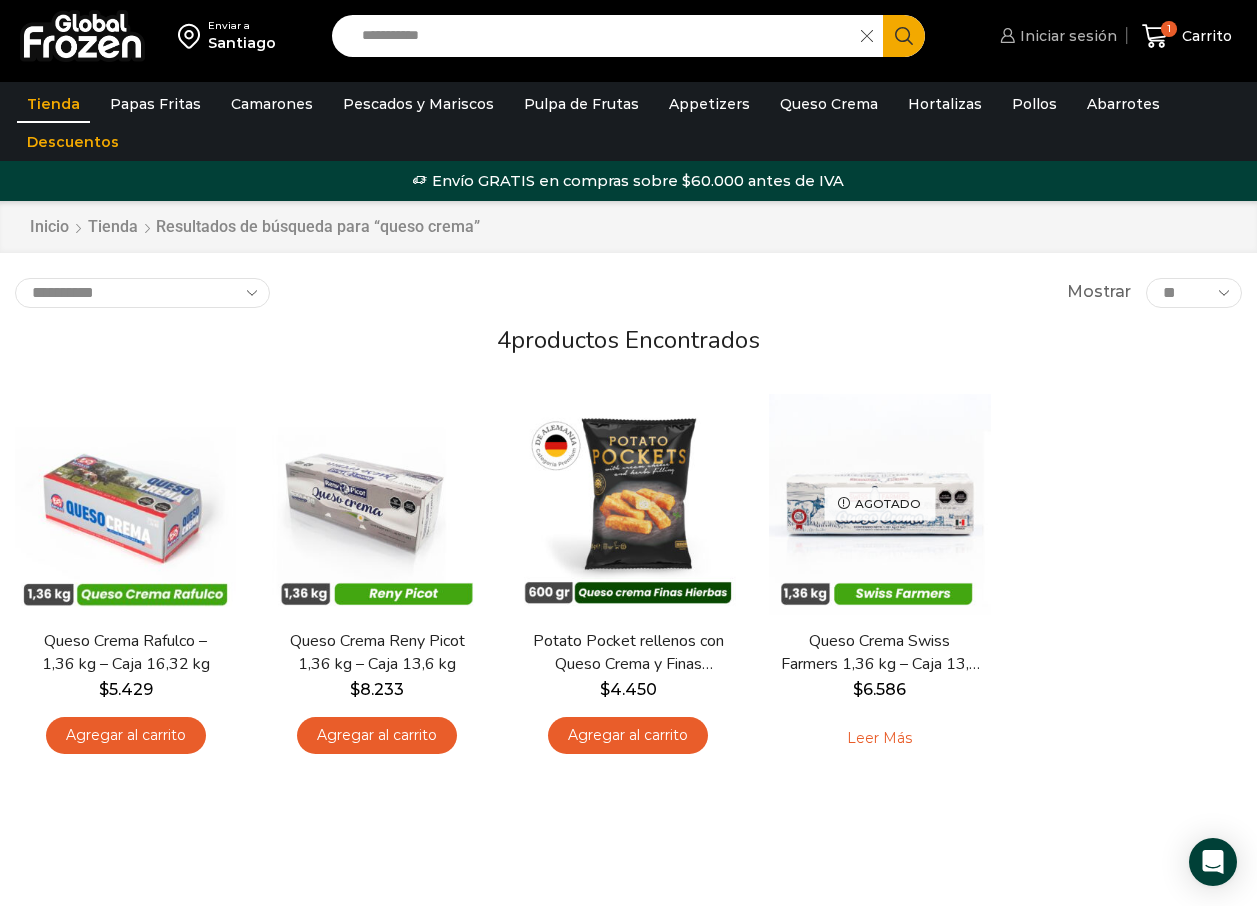 click on "Iniciar sesión" at bounding box center [1066, 36] 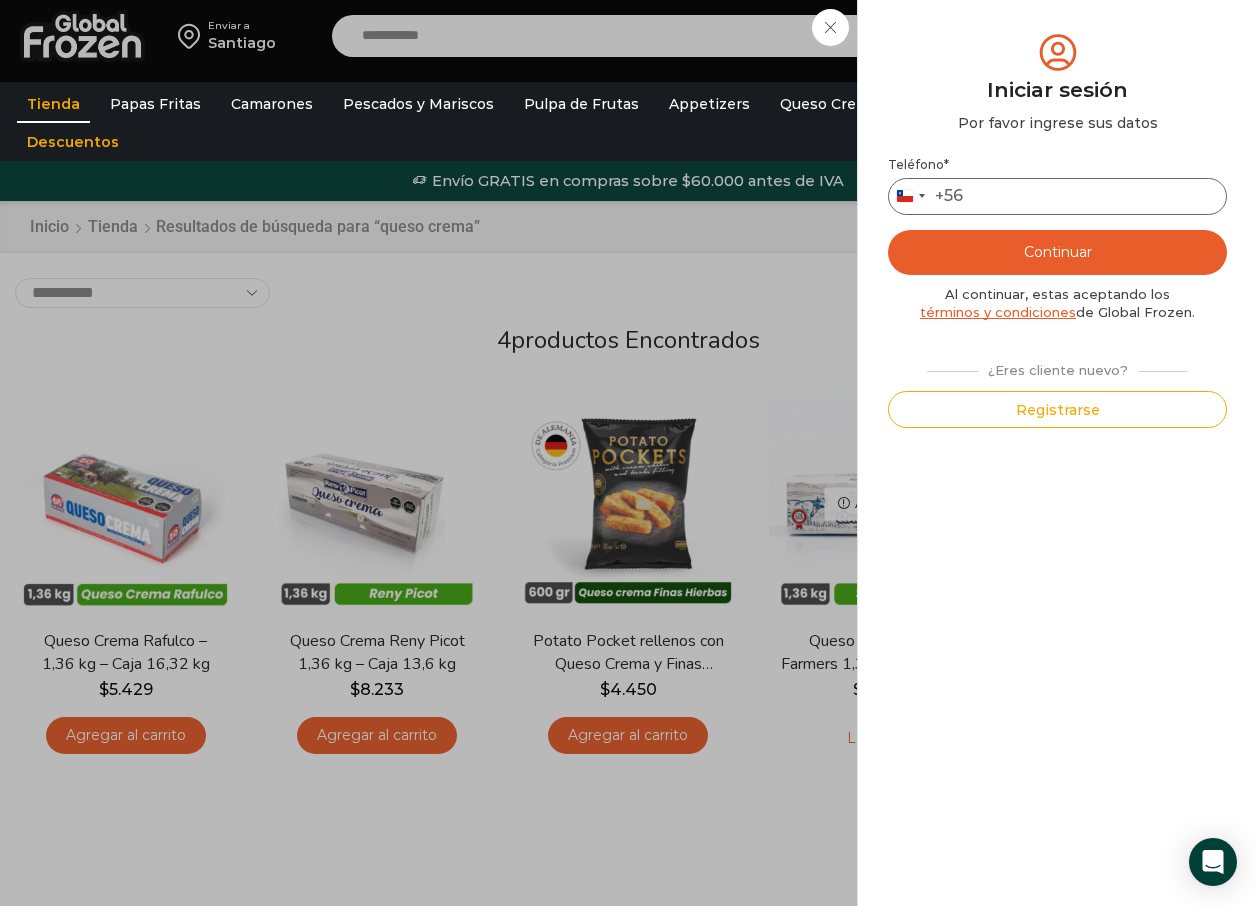 click on "Teléfono
*" at bounding box center [1057, 196] 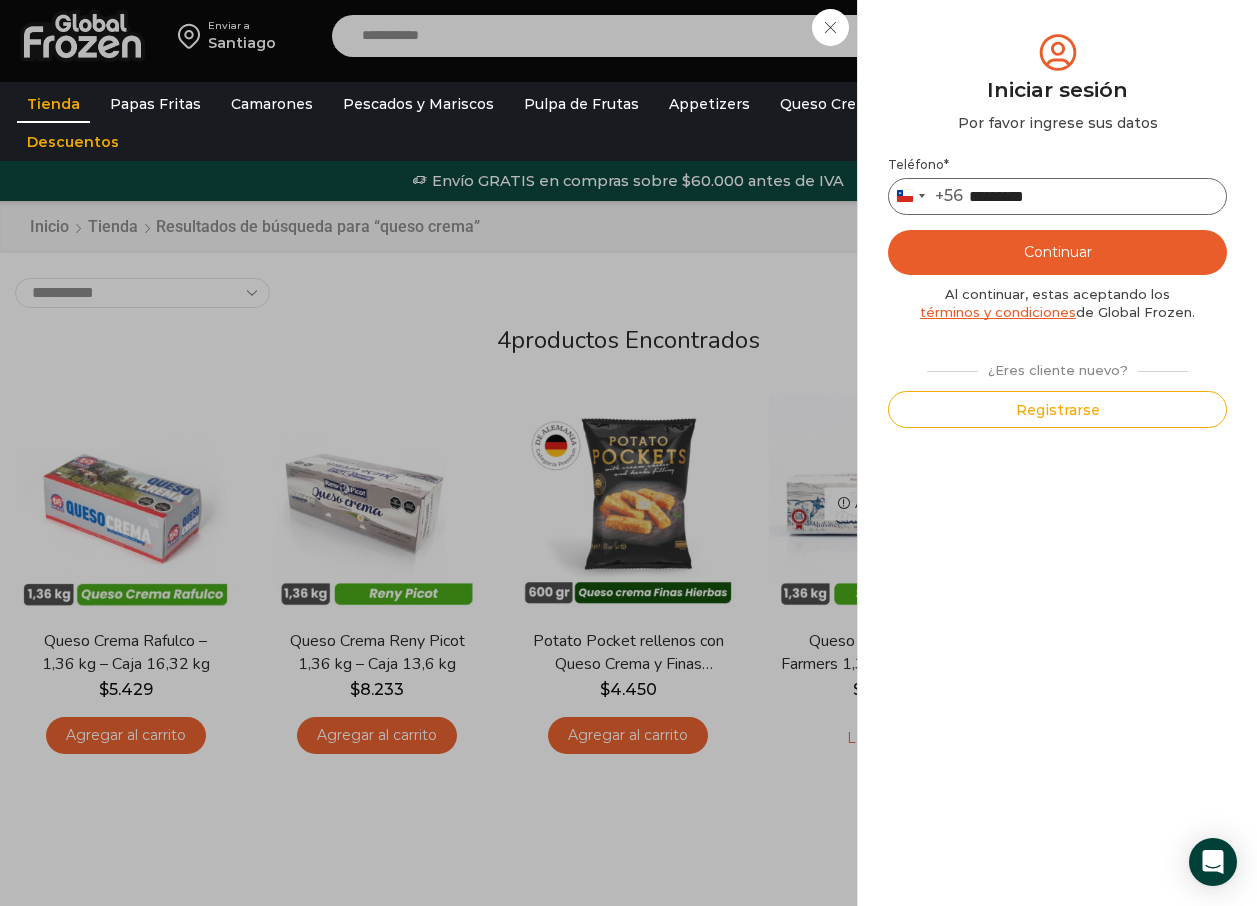 type on "*********" 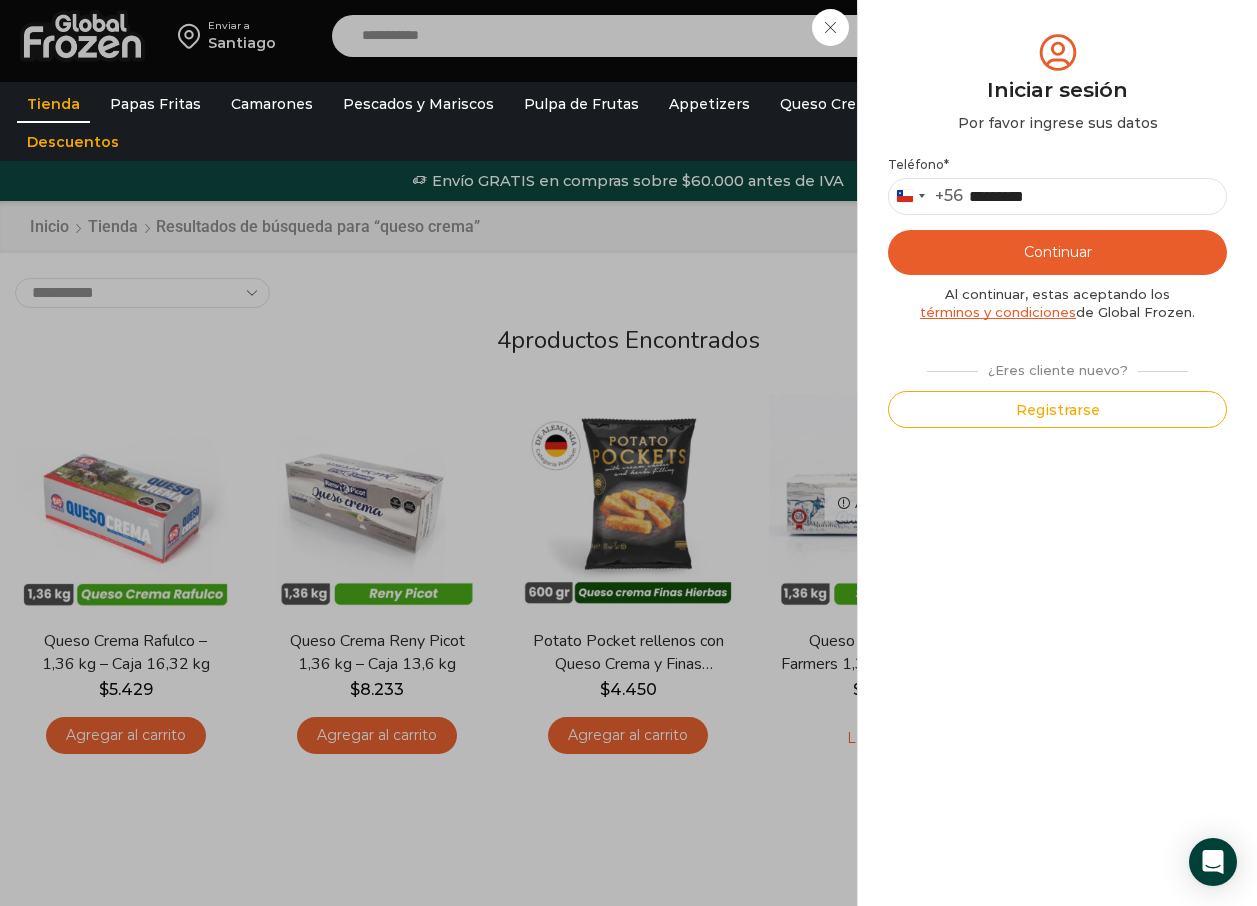 click on "Continuar" at bounding box center (1057, 252) 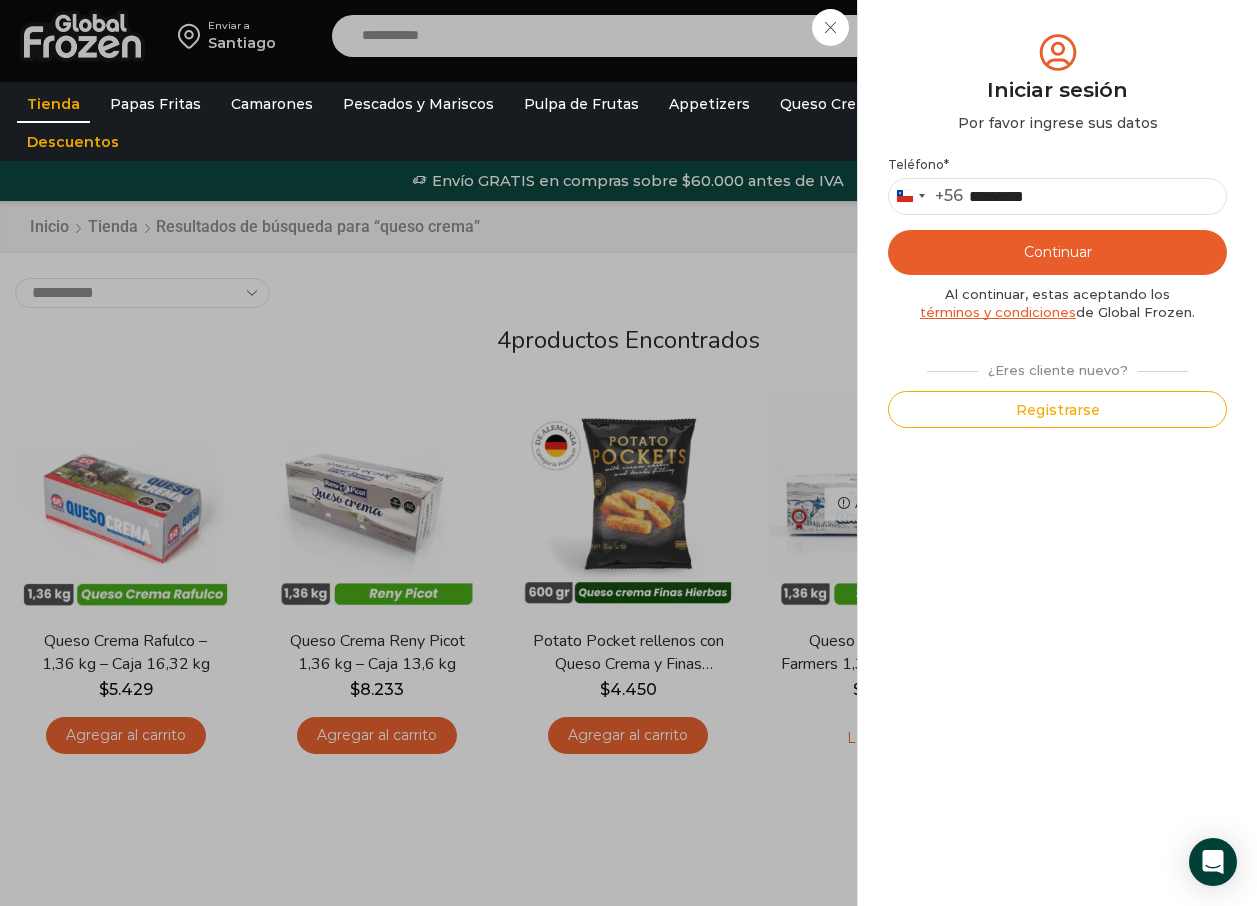 click on "Mi cuenta
Login
Register
Iniciar sesión
Por favor ingrese sus datos
Iniciar sesión
Se envió un mensaje de WhatsApp con el código de verificación a tu teléfono
Teléfono
*
Chile +56 +56 Argentina +54 Chile +56 *********
Continuar
Al continuar, estas aceptando los
términos y condiciones  de Global Frozen.
¿Eres cliente nuevo?" at bounding box center [1057, 453] 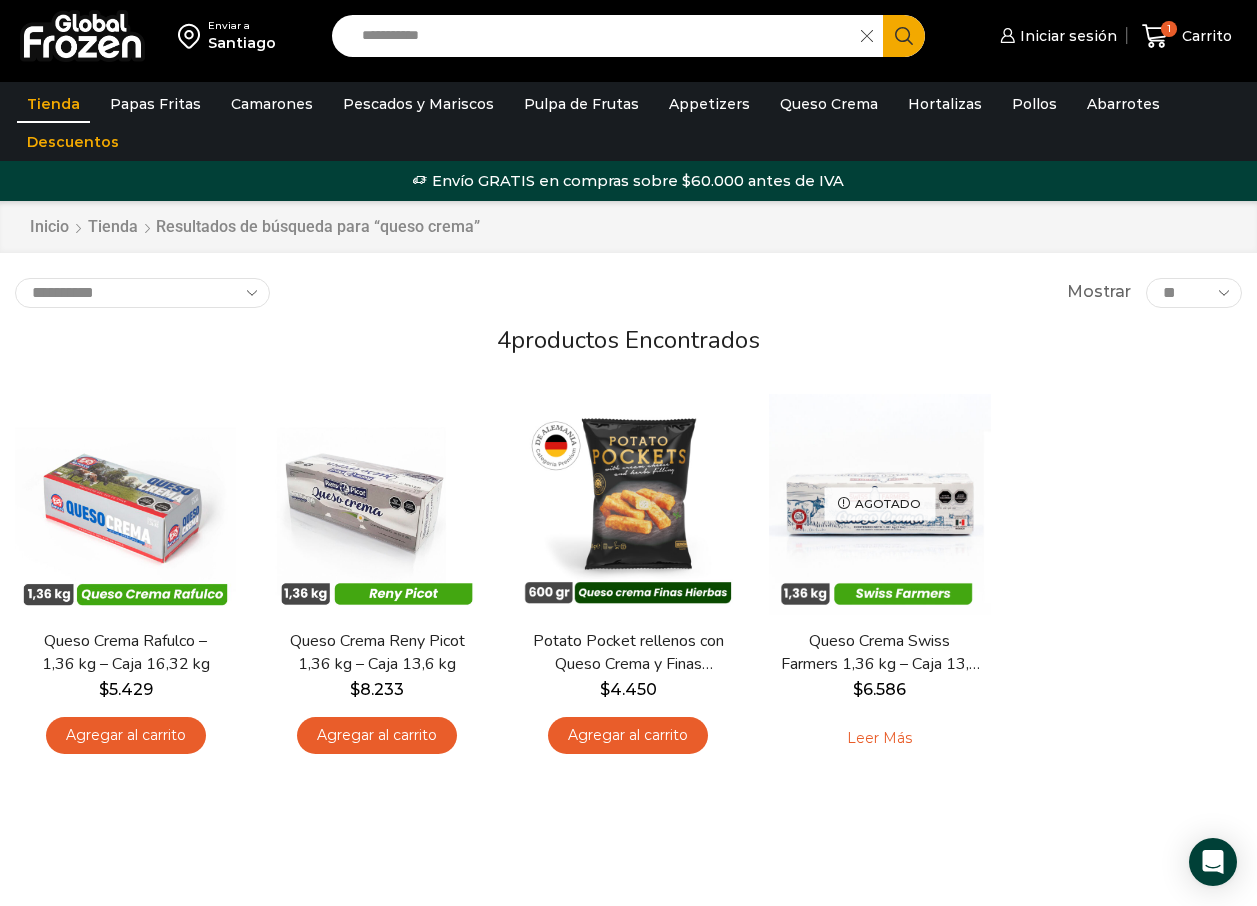 scroll, scrollTop: 0, scrollLeft: 0, axis: both 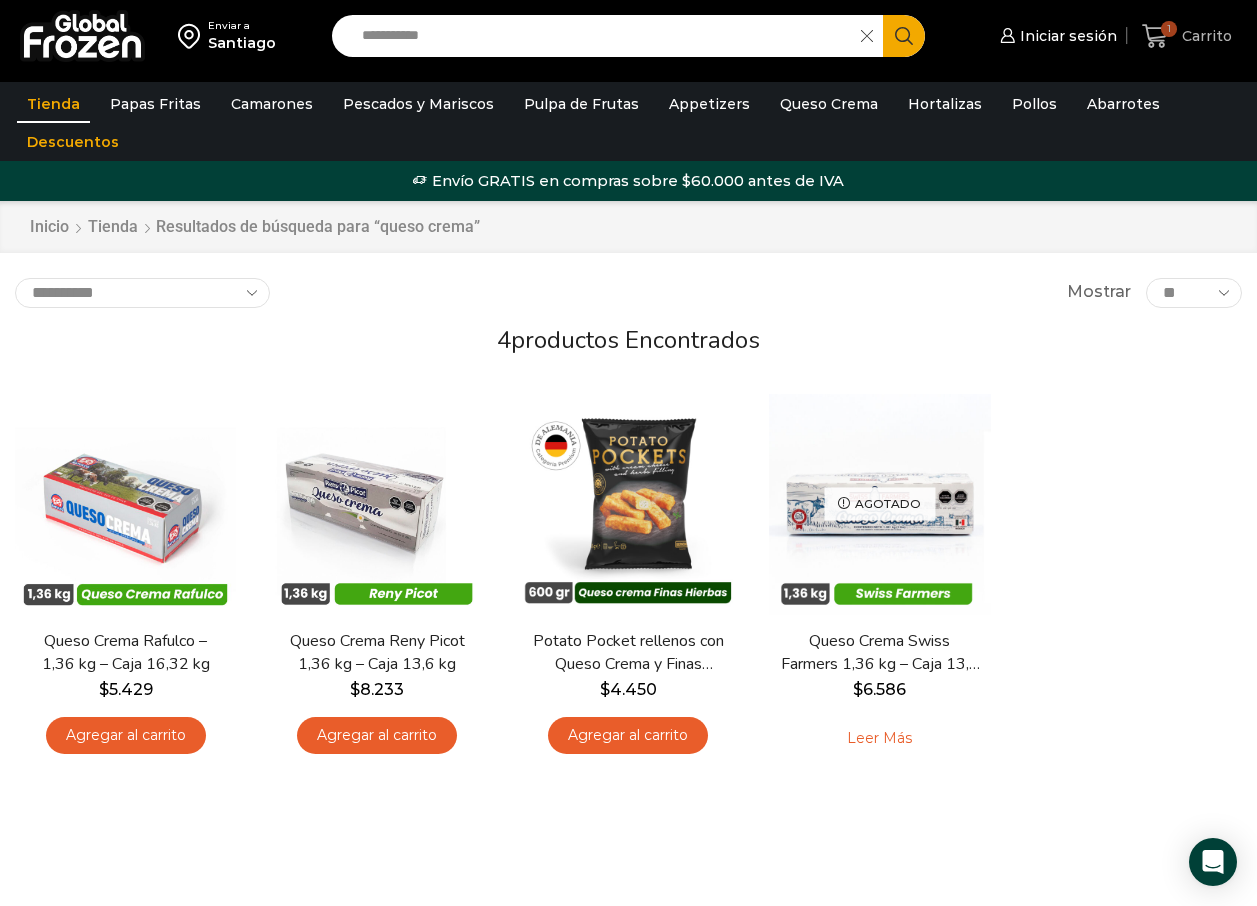 click at bounding box center [1155, 36] 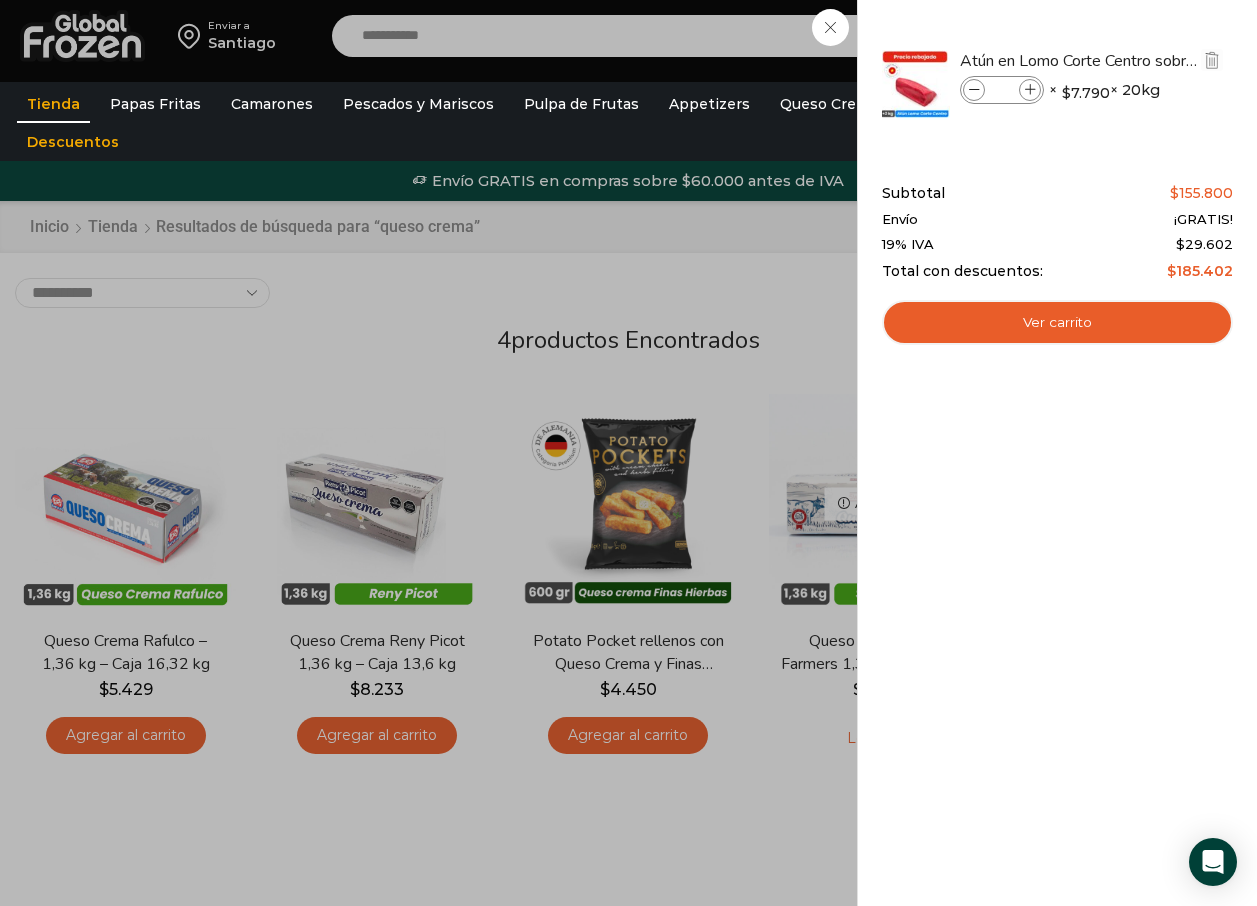 click at bounding box center [974, 90] 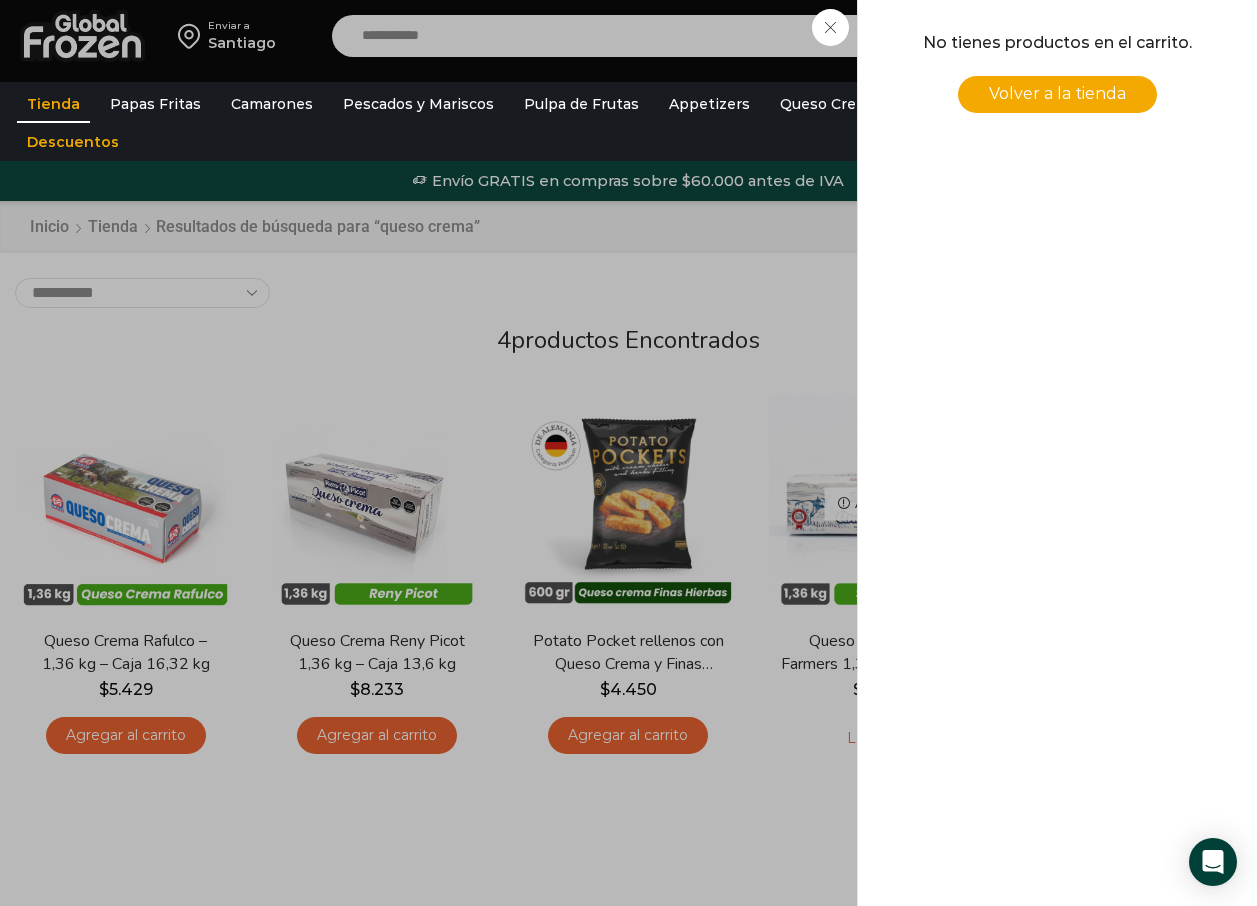 click on "Volver a la tienda" at bounding box center [1057, 93] 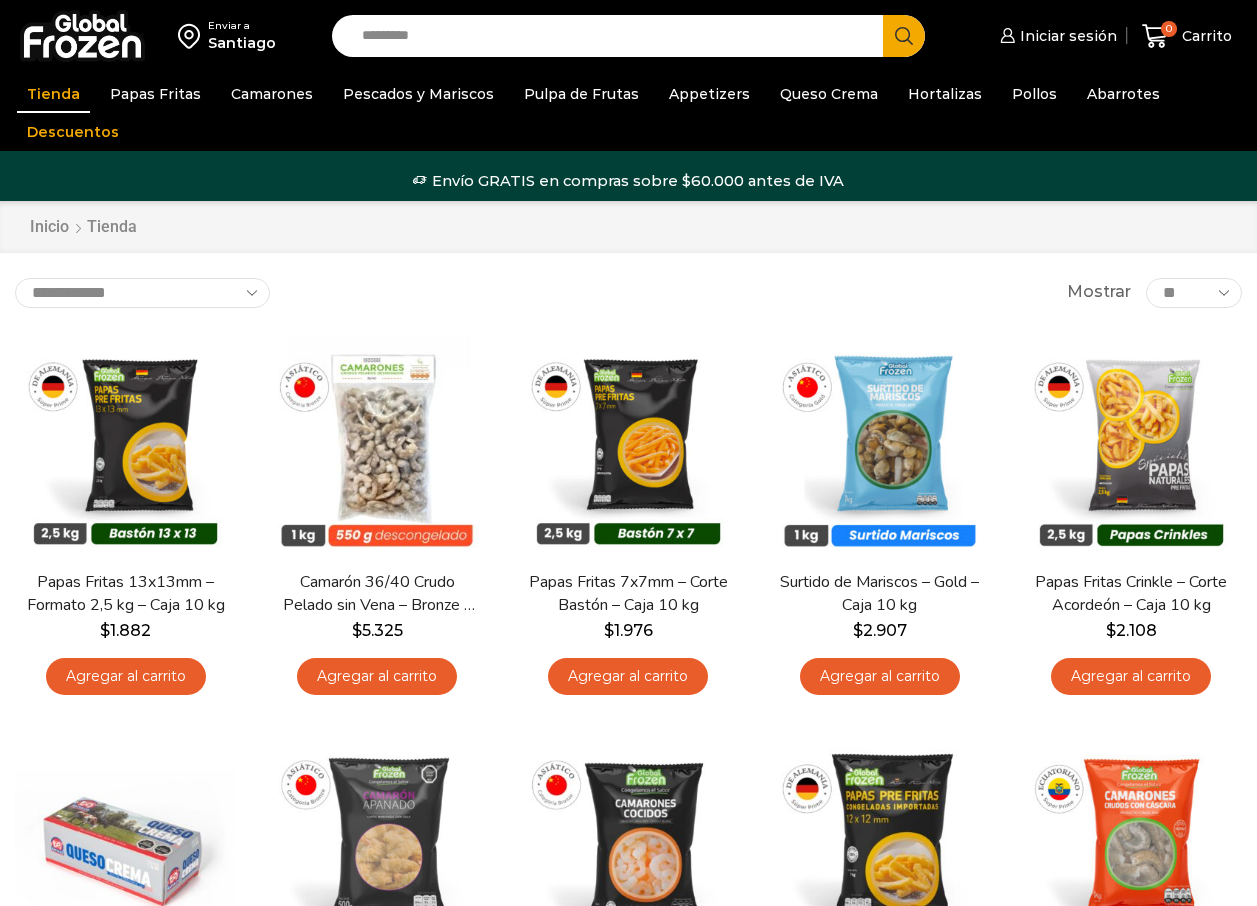 scroll, scrollTop: 0, scrollLeft: 0, axis: both 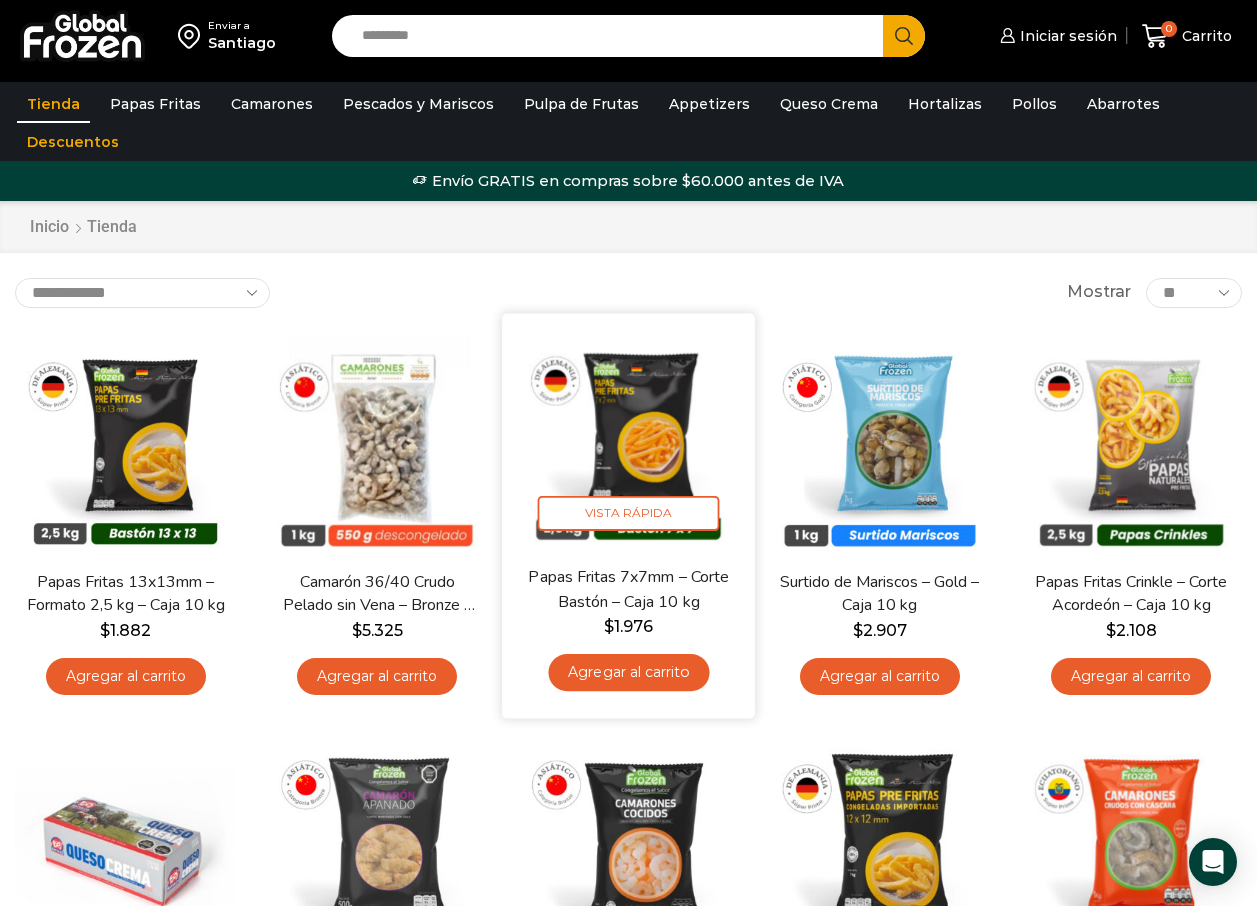 click on "Agregar al carrito" at bounding box center [628, 672] 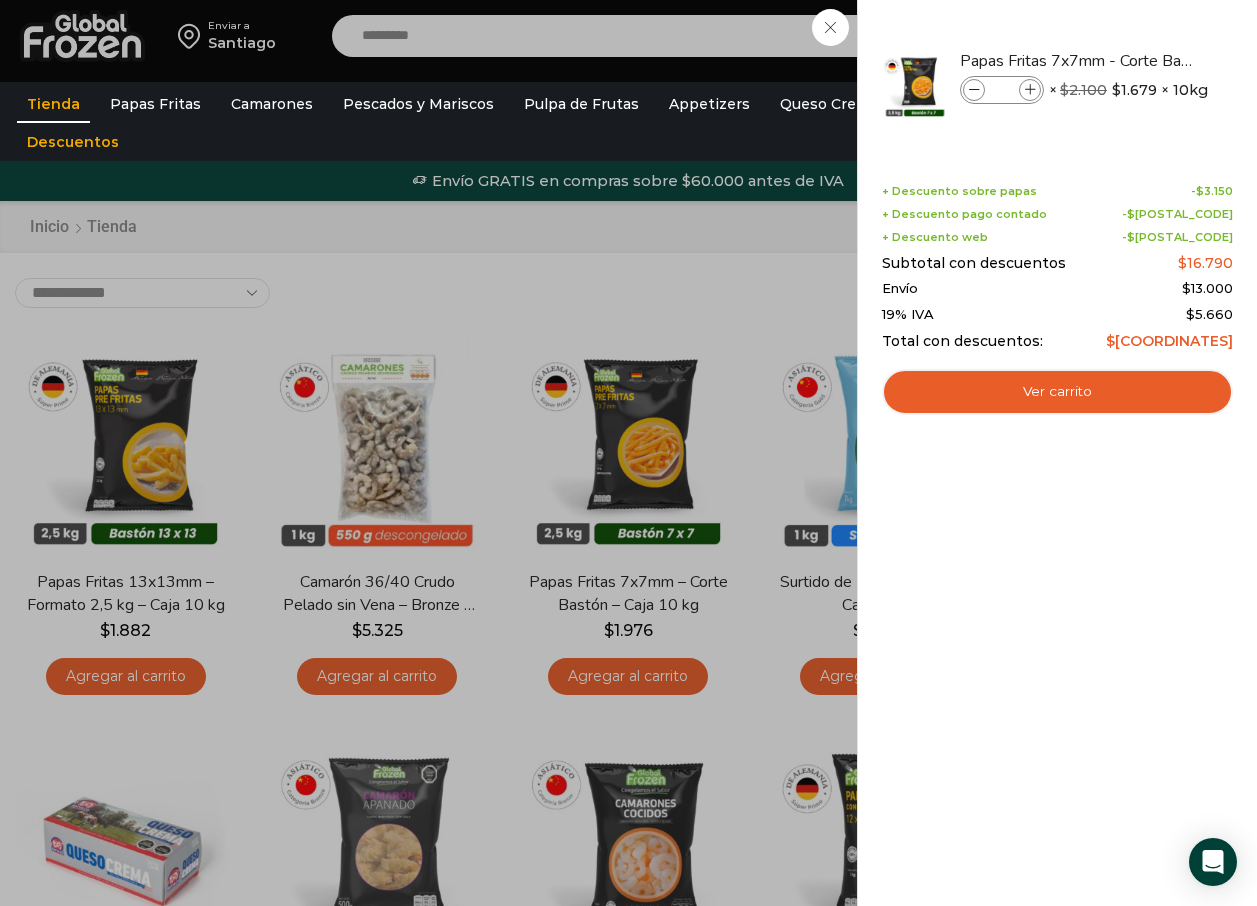 click on "1
Carrito
1
1
Shopping Cart
*" at bounding box center (1187, 36) 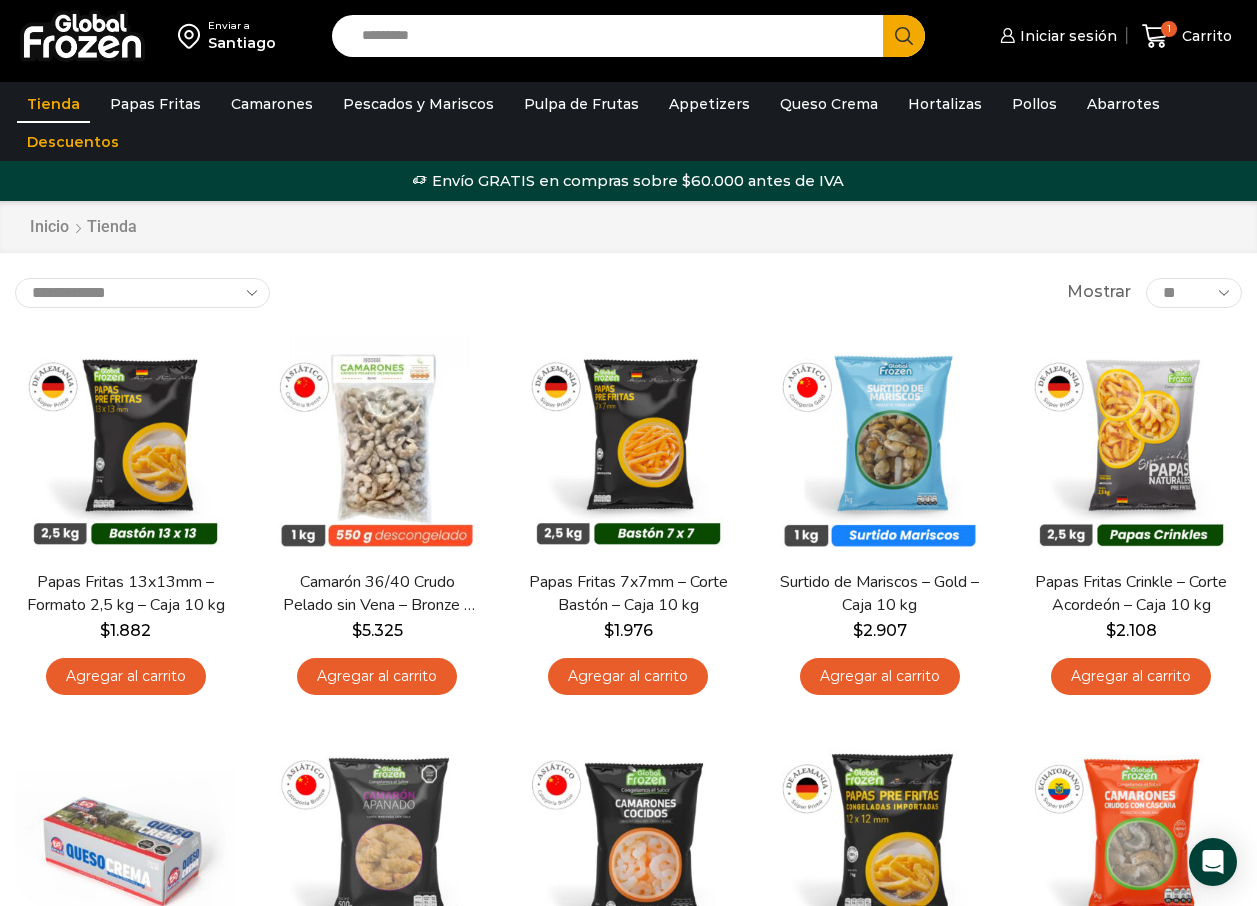 click on "Search input" at bounding box center [613, 36] 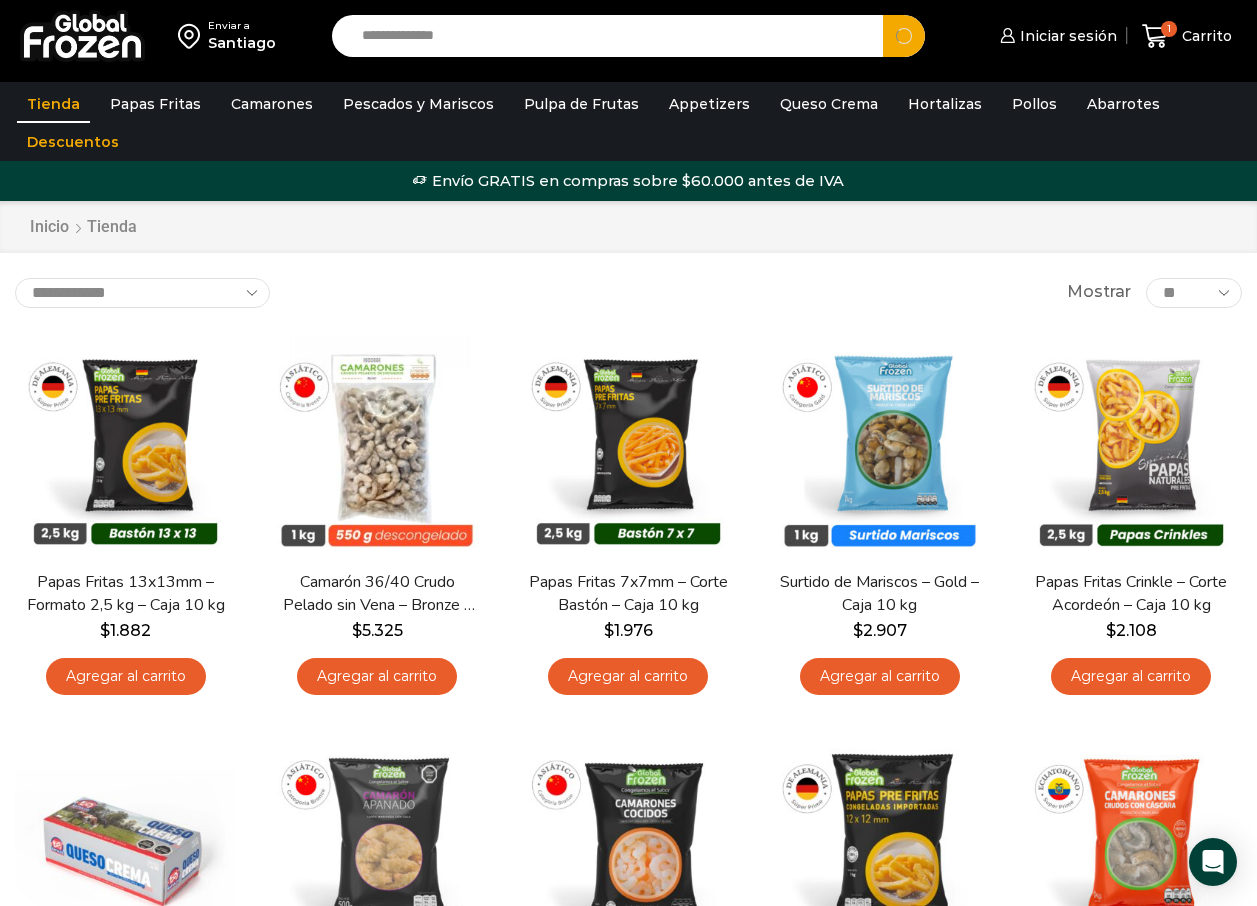 type on "**********" 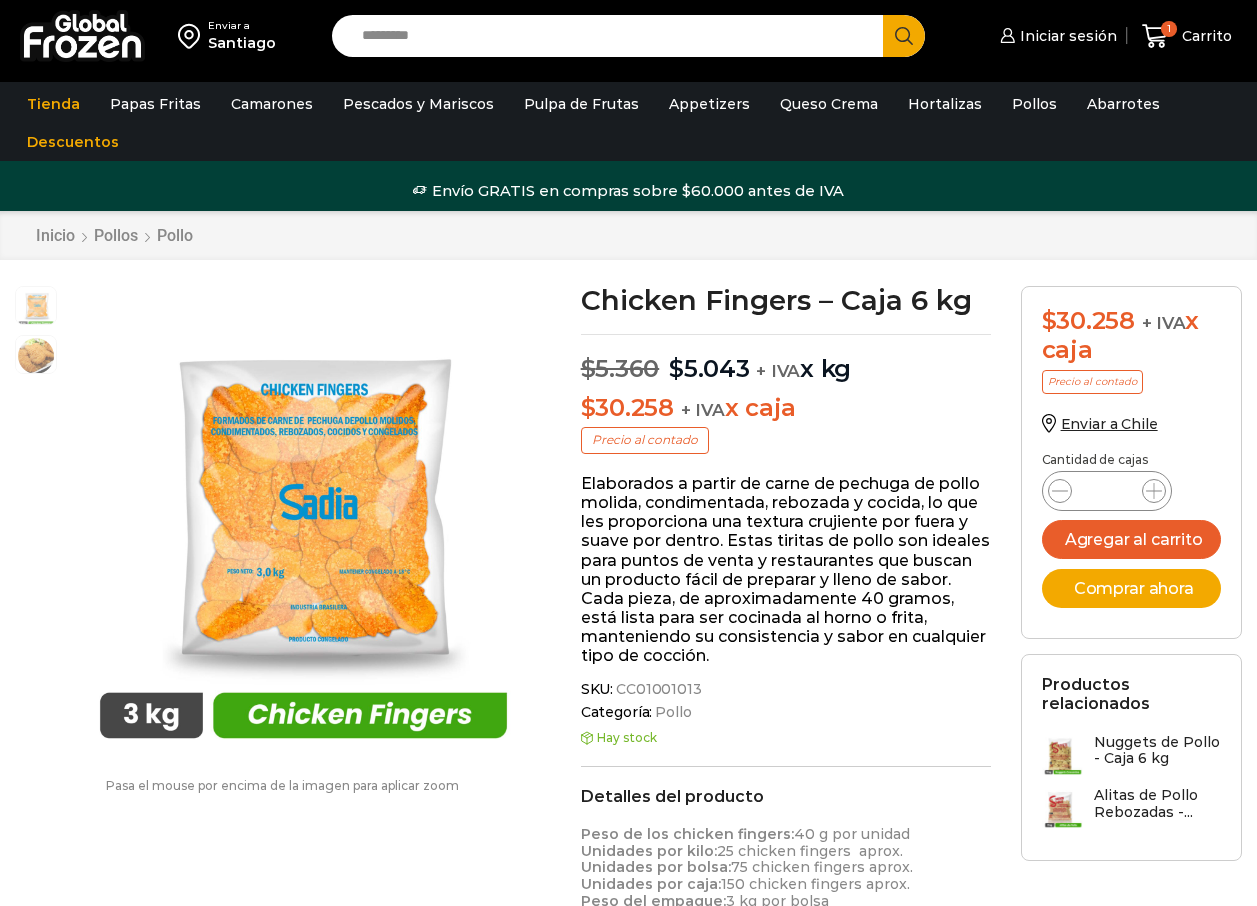 scroll, scrollTop: 1, scrollLeft: 0, axis: vertical 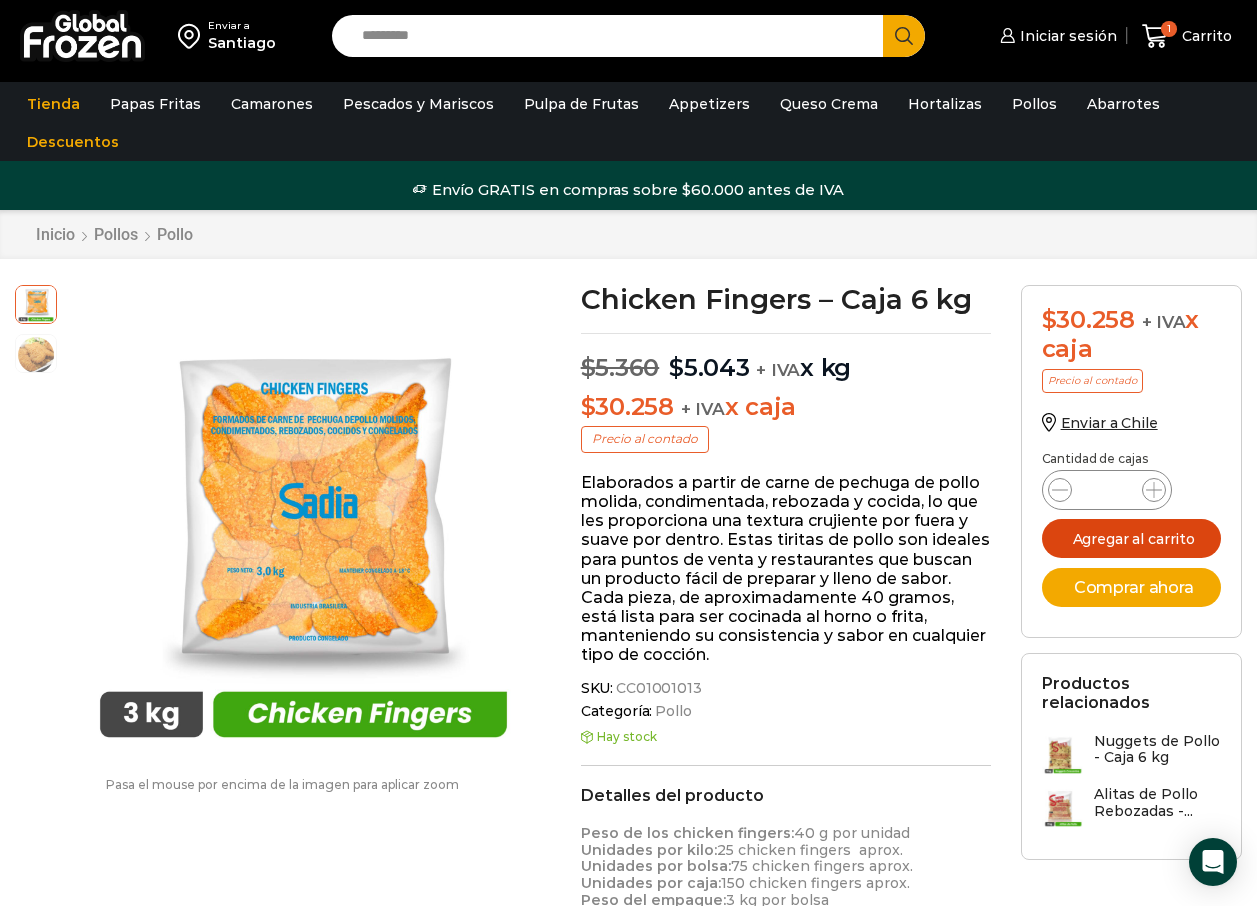 click on "Agregar al carrito" at bounding box center [1131, 538] 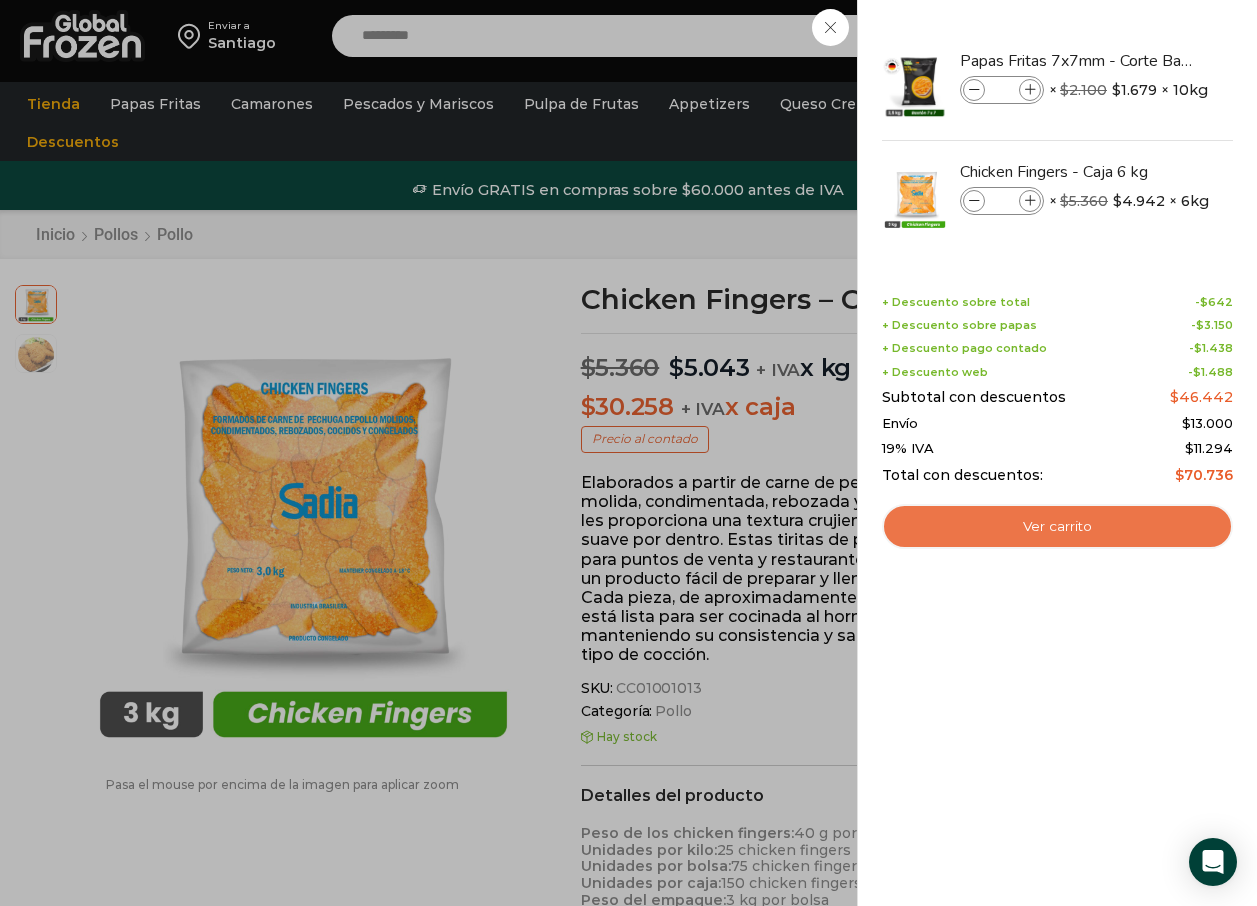 click on "Ver carrito" at bounding box center [1057, 527] 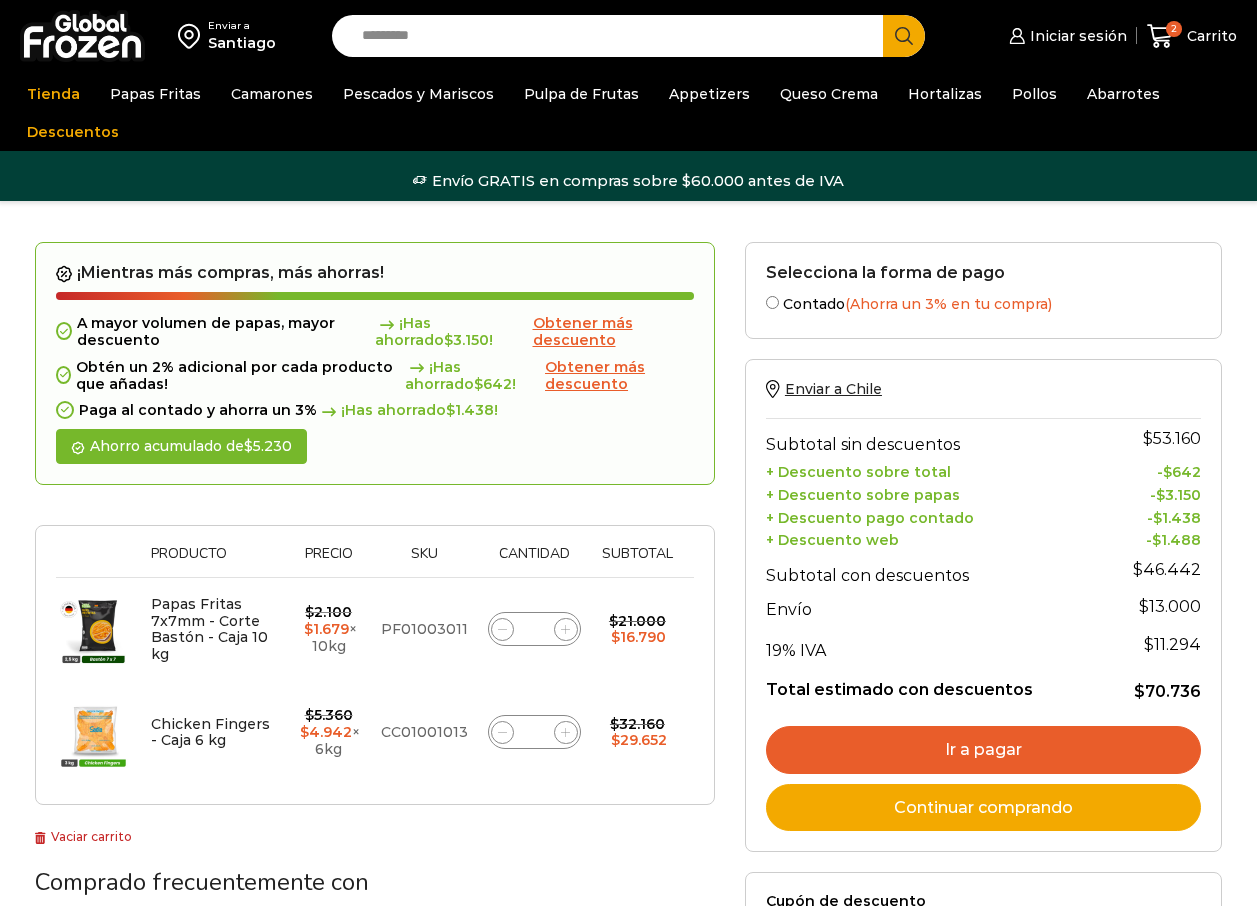 scroll, scrollTop: 0, scrollLeft: 0, axis: both 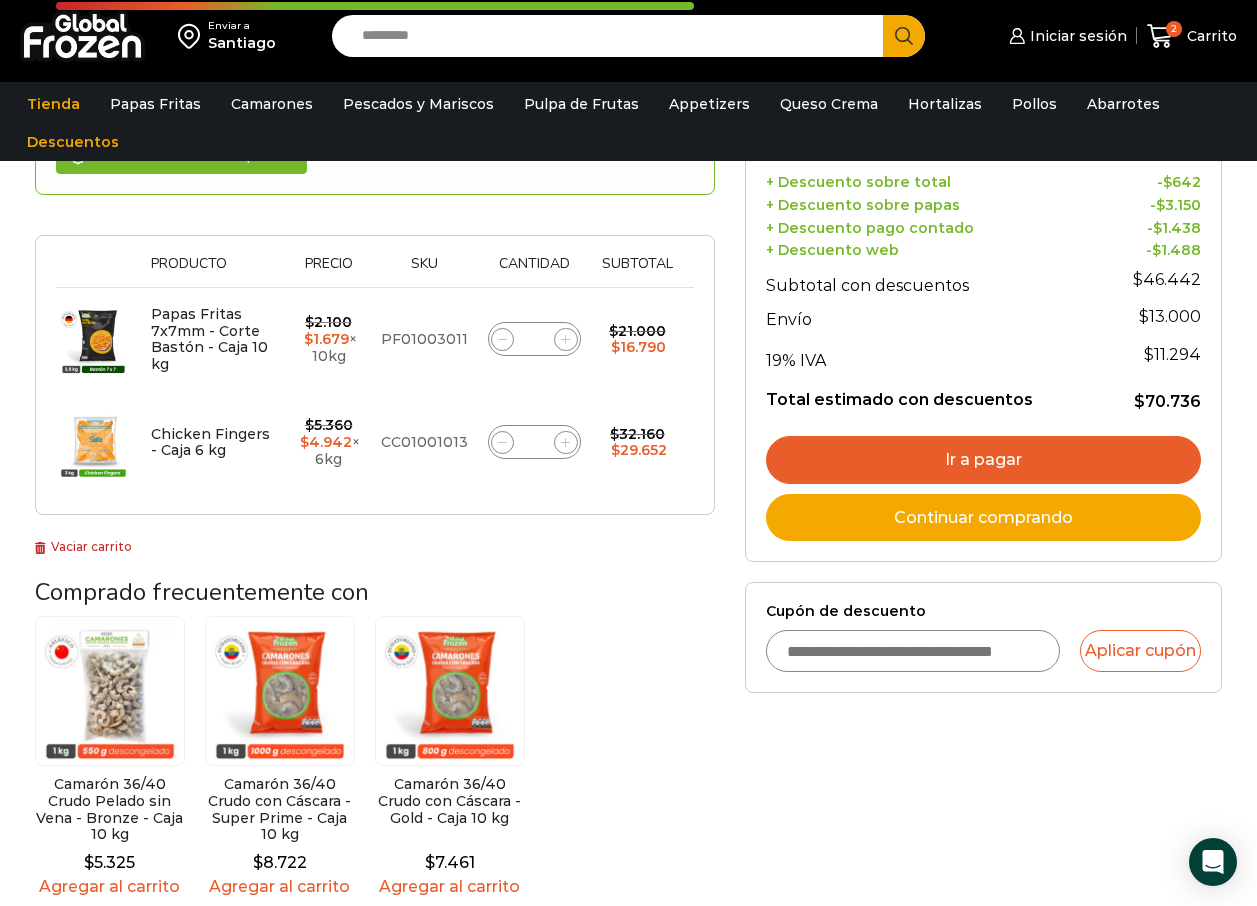 click on "Cupón de descuento" at bounding box center [913, 651] 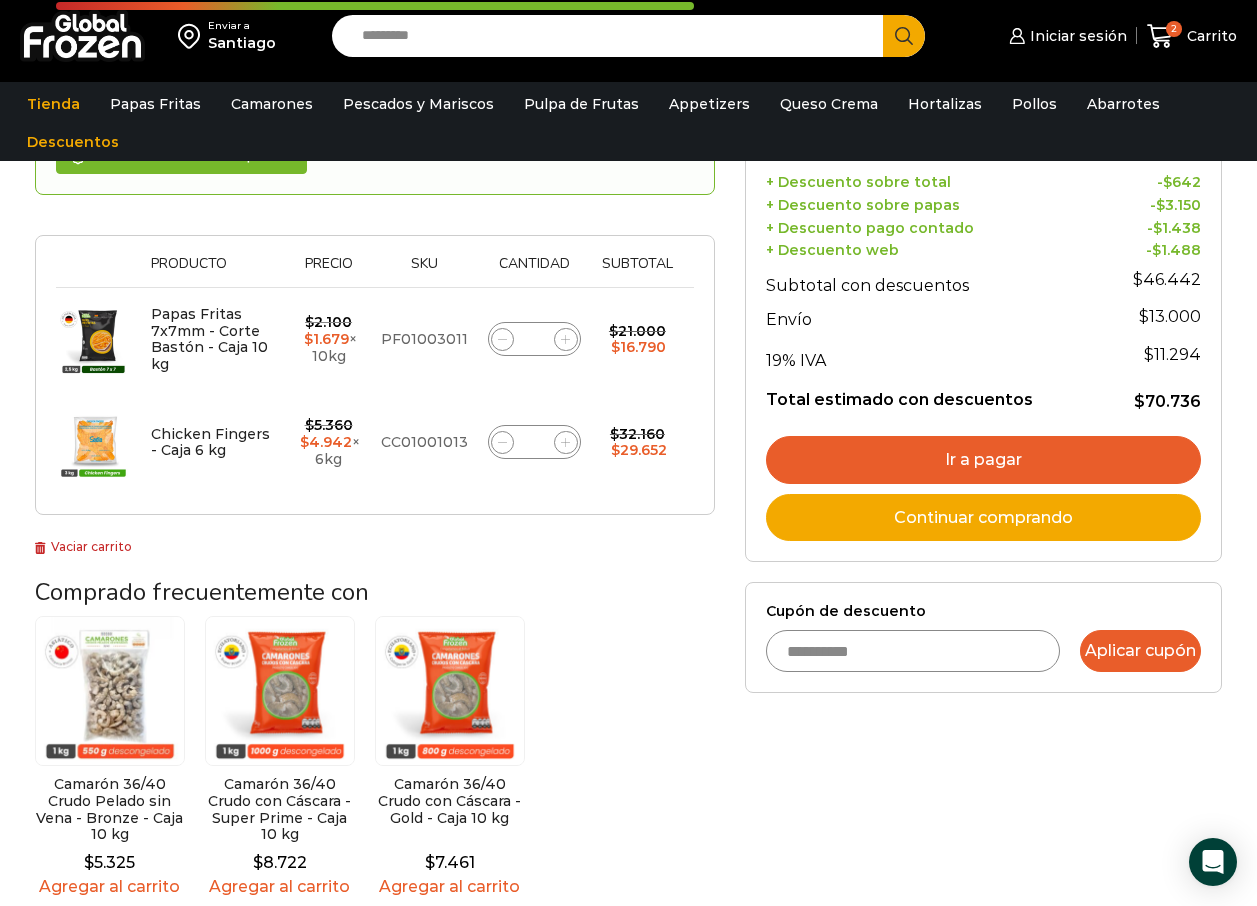 type on "**********" 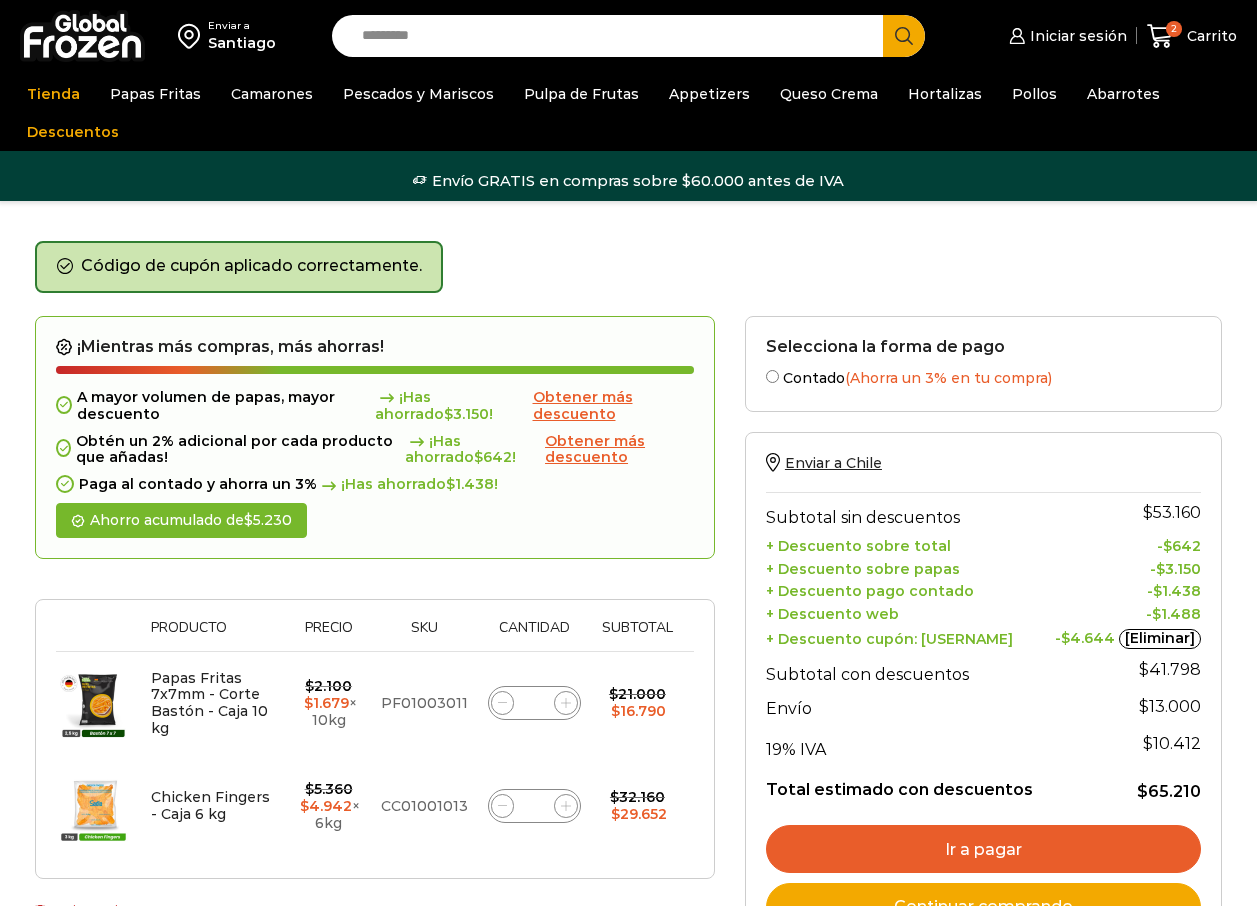 scroll, scrollTop: 0, scrollLeft: 0, axis: both 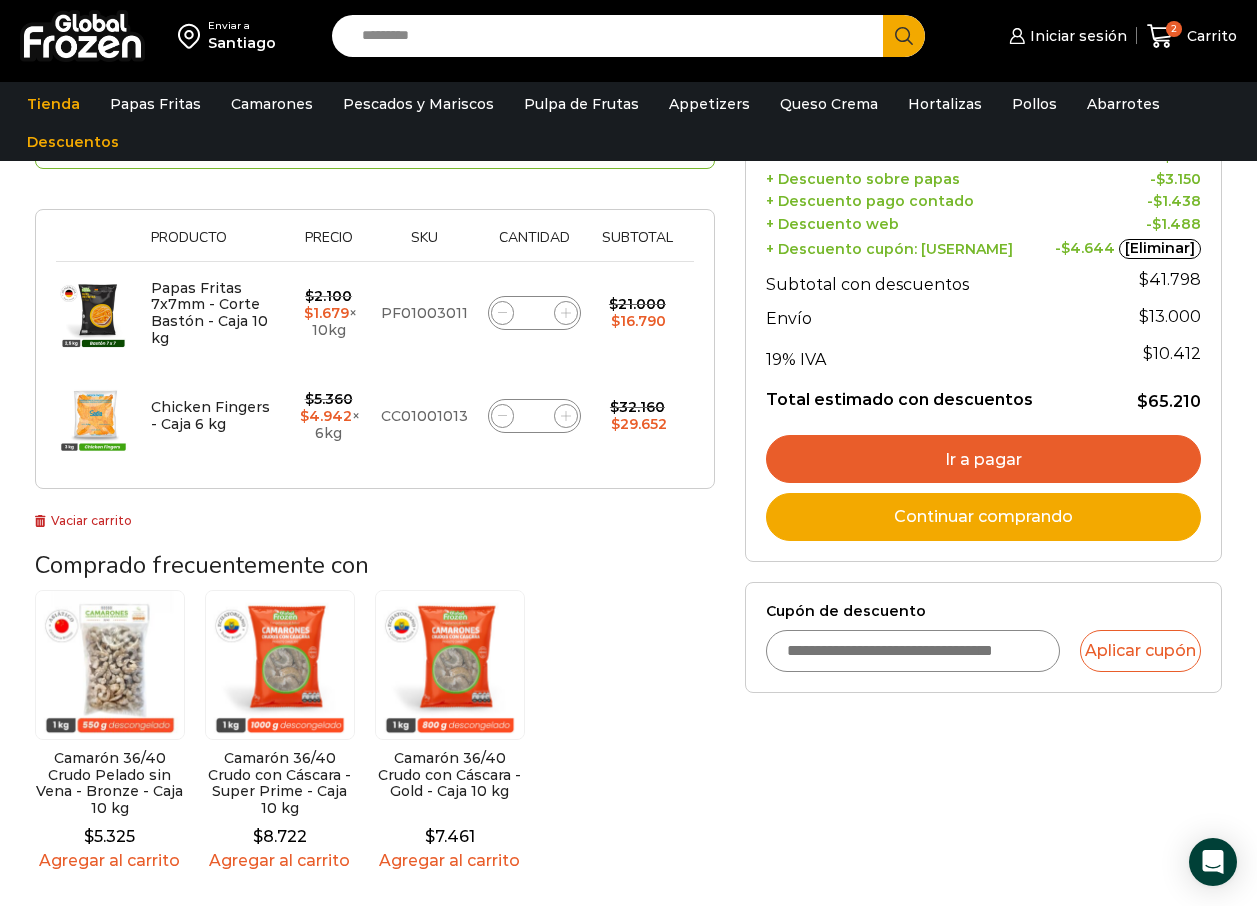 click on "Cupón de descuento" at bounding box center [913, 651] 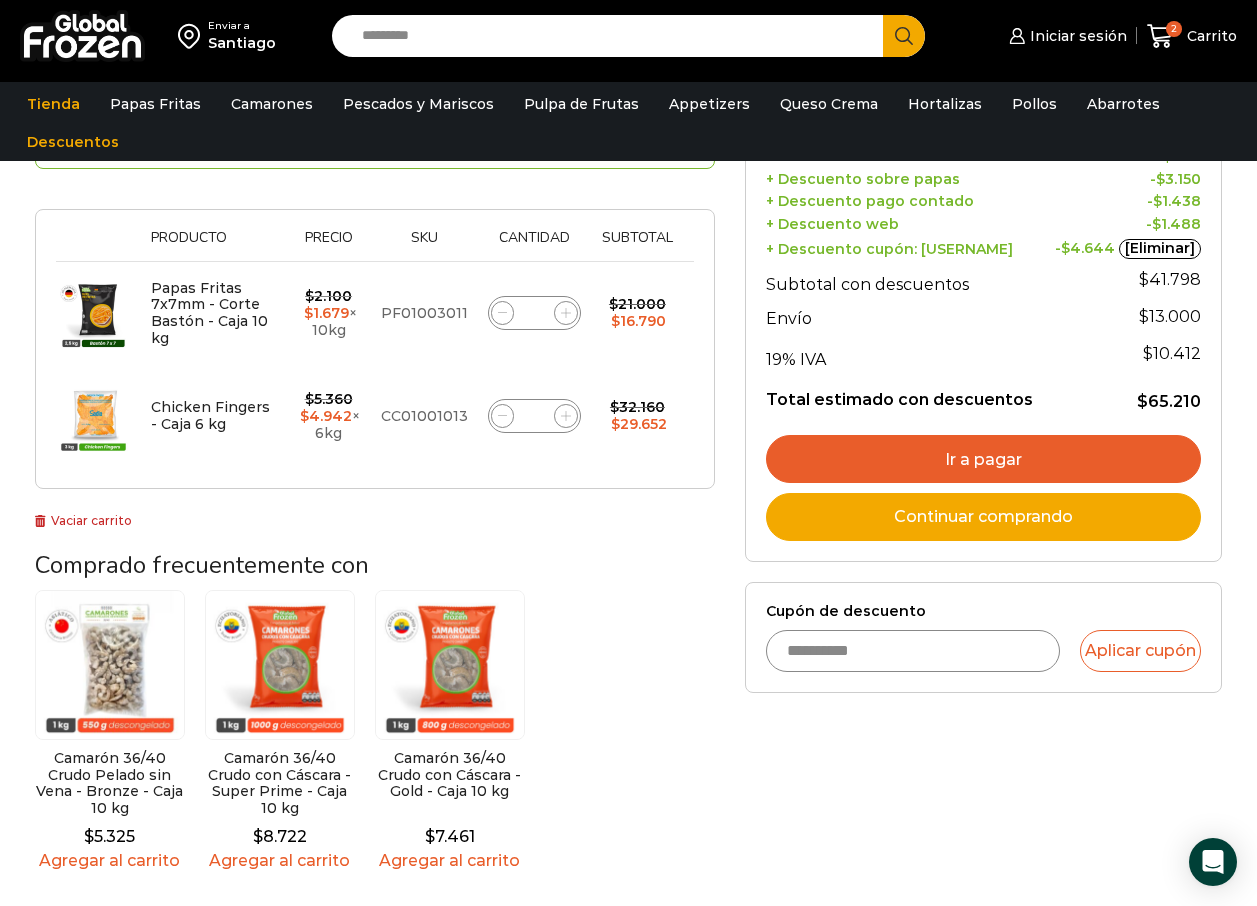 type on "**********" 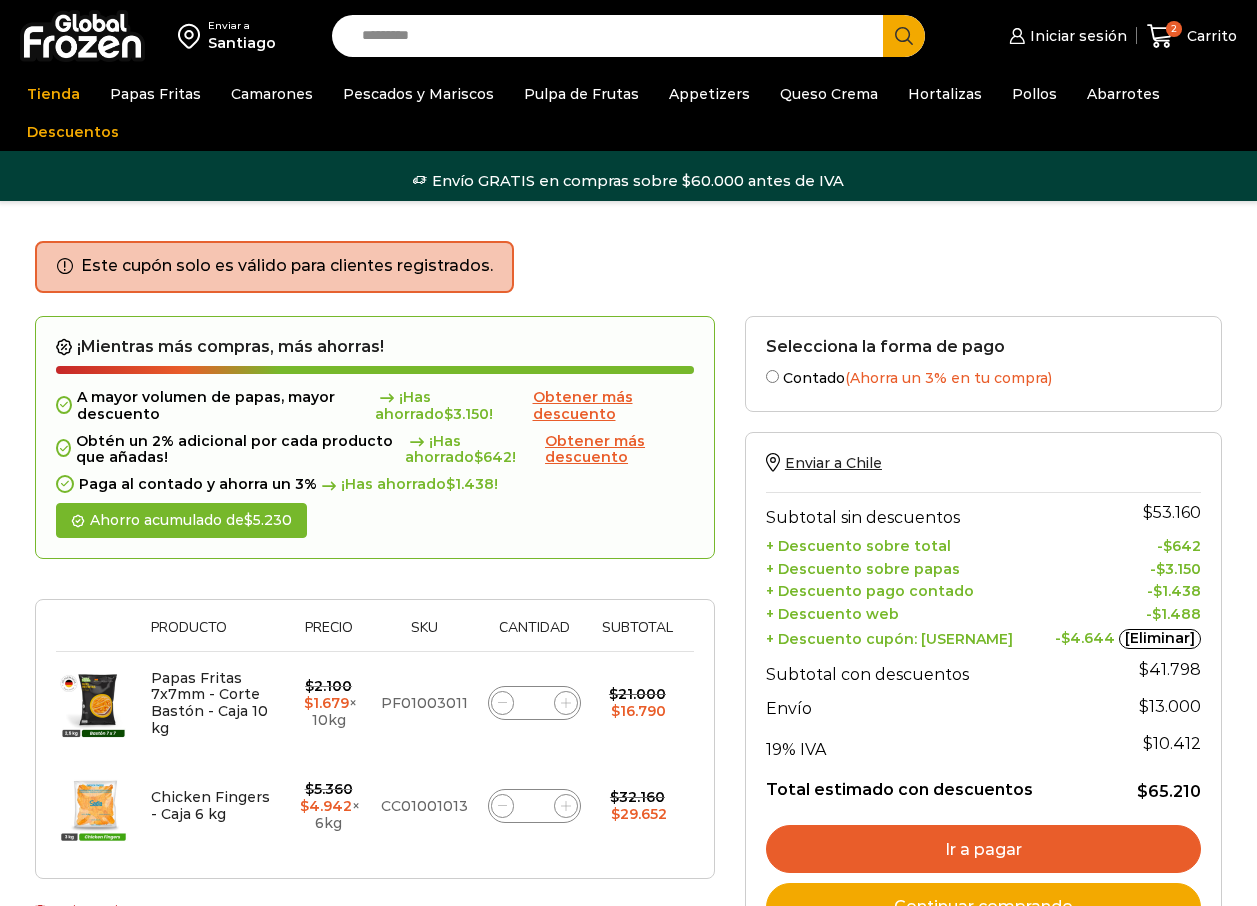 scroll, scrollTop: 0, scrollLeft: 0, axis: both 